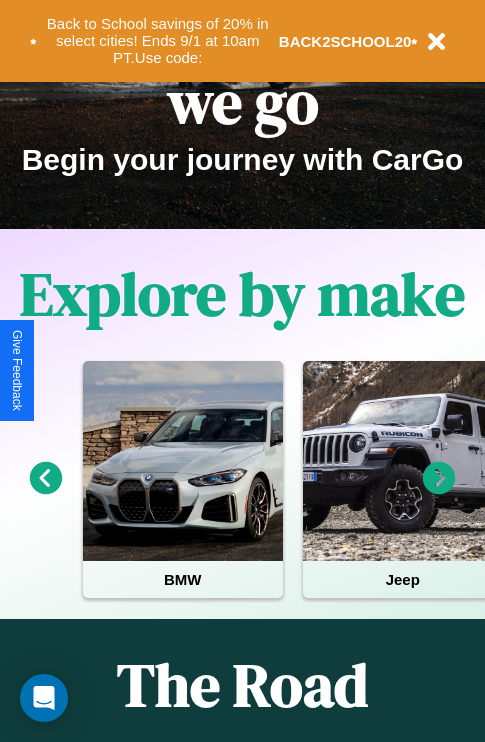 scroll, scrollTop: 308, scrollLeft: 0, axis: vertical 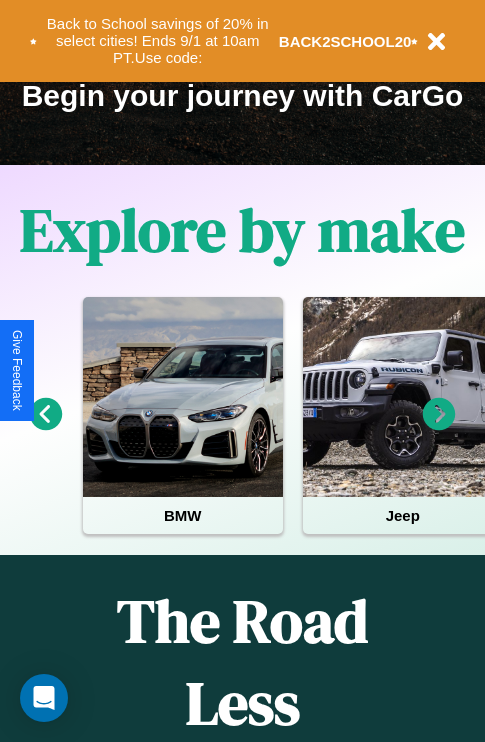 click 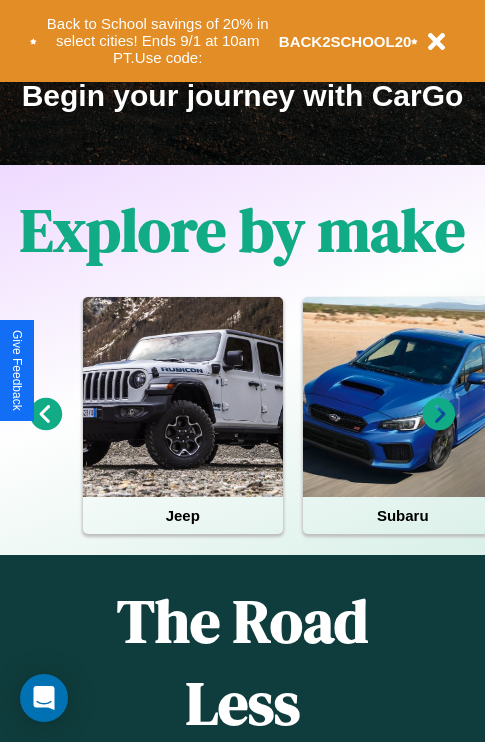 click 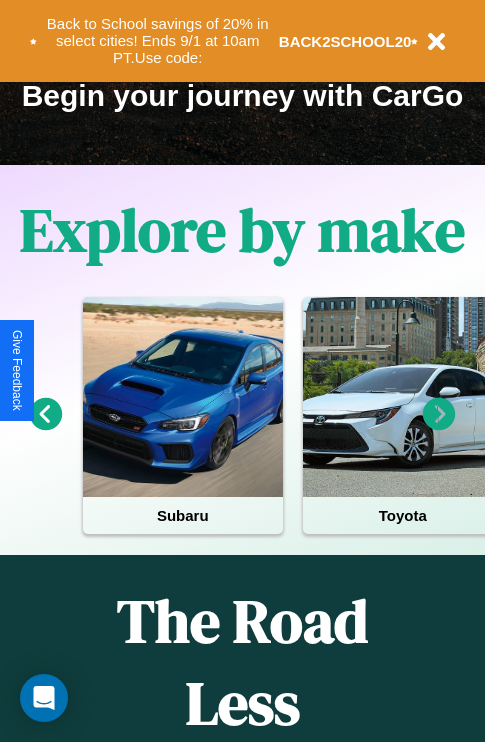 click 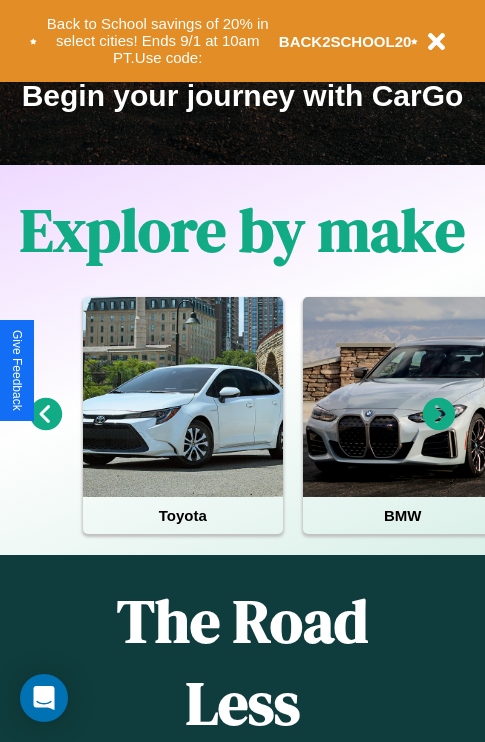 click 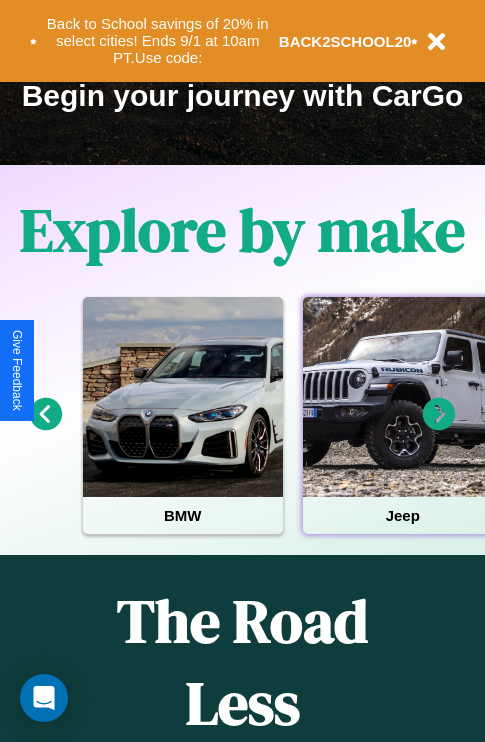 click at bounding box center (403, 397) 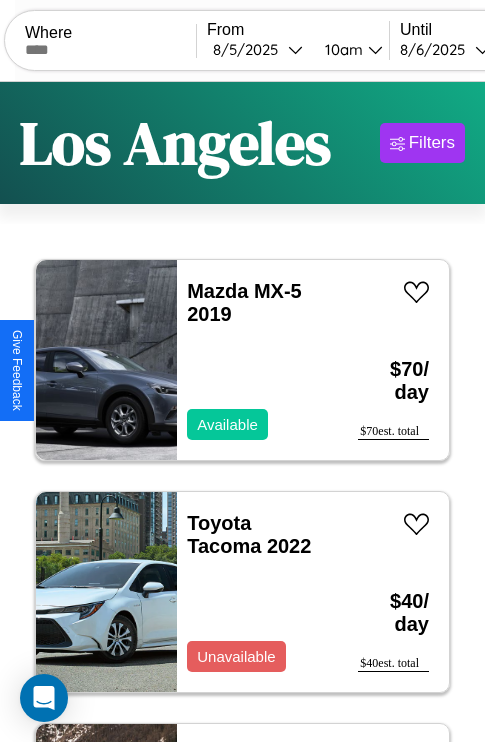 scroll, scrollTop: 95, scrollLeft: 0, axis: vertical 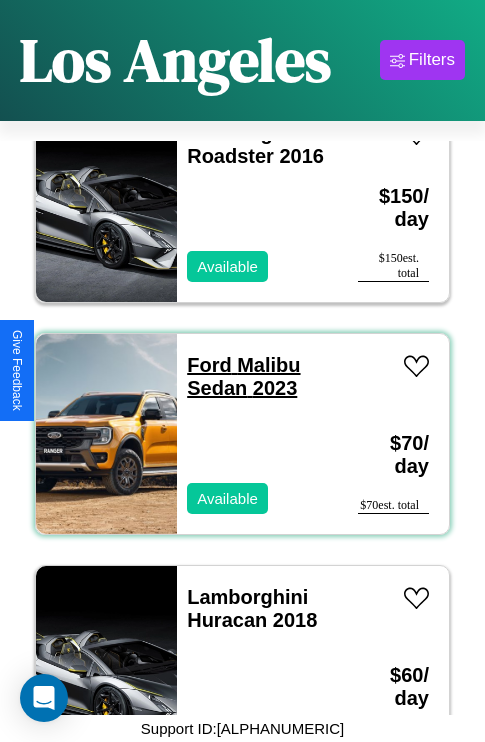 click on "Ford   Malibu Sedan   2023" at bounding box center [243, 376] 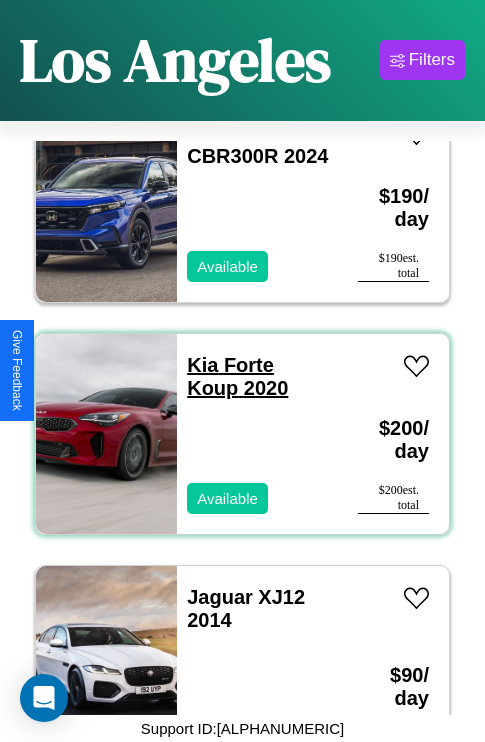 click on "Kia   Forte Koup   2020" at bounding box center [237, 376] 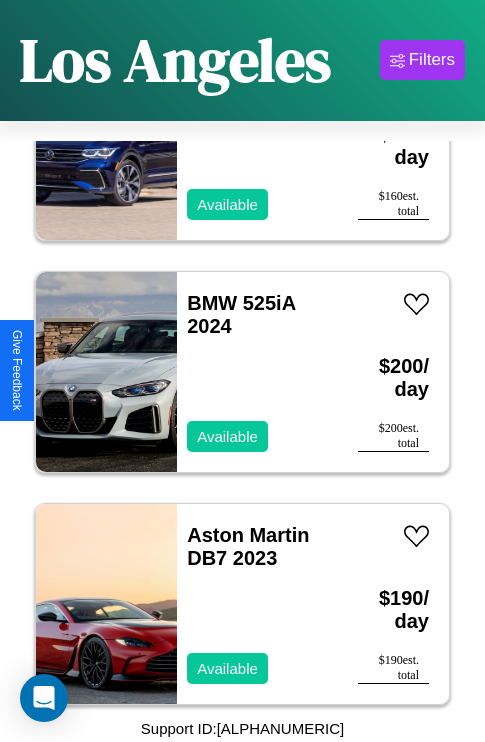 scroll, scrollTop: 8891, scrollLeft: 0, axis: vertical 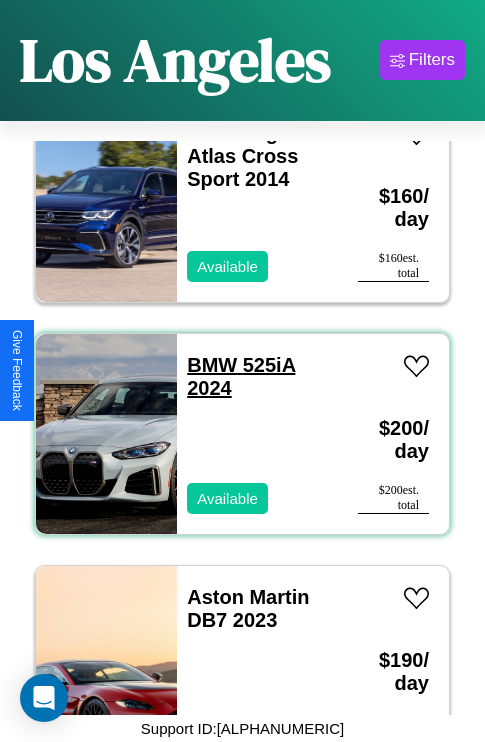 click on "BMW   525iA   2024" at bounding box center (241, 376) 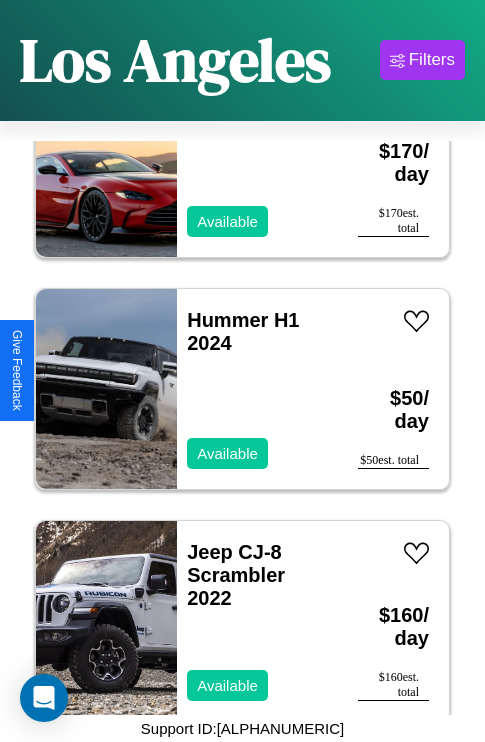 scroll, scrollTop: 4019, scrollLeft: 0, axis: vertical 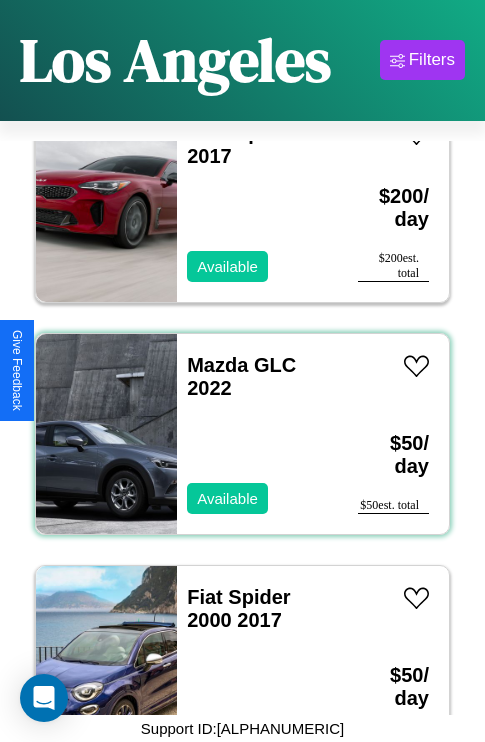 click on "Mazda   GLC   2022 Available" at bounding box center (257, 434) 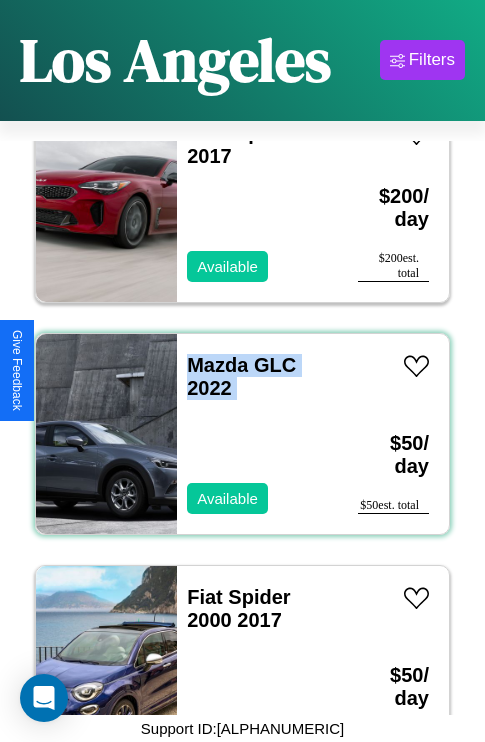 click on "Mazda   GLC   2022 Available" at bounding box center (257, 434) 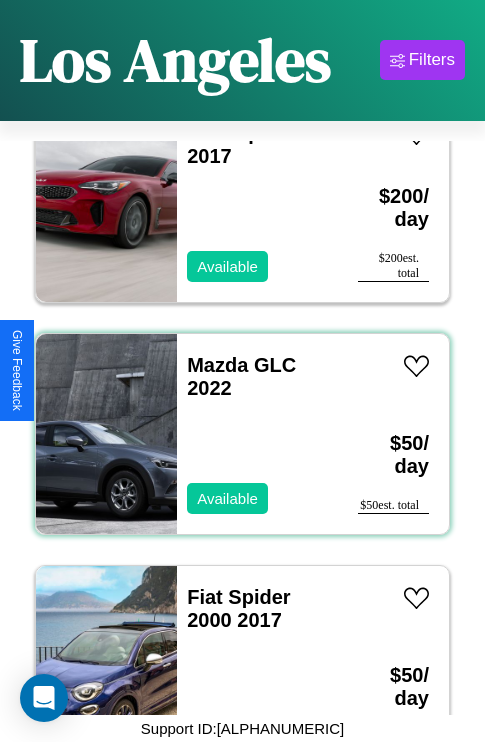 click on "Mazda   GLC   2022 Available" at bounding box center [257, 434] 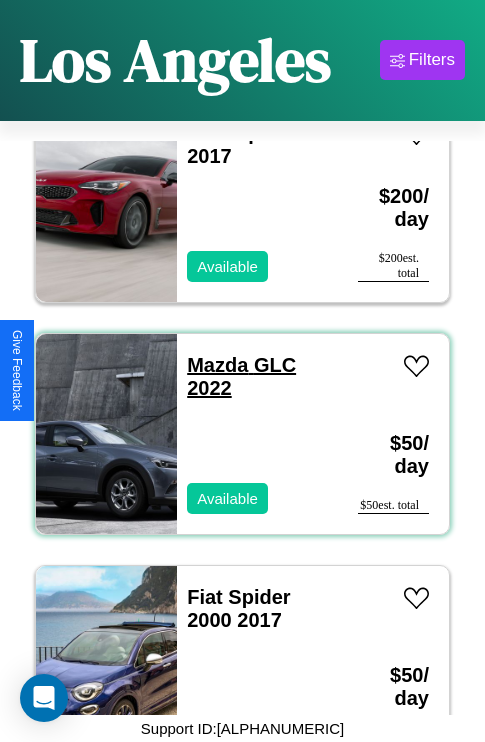 click on "Mazda   GLC   2022" at bounding box center [241, 376] 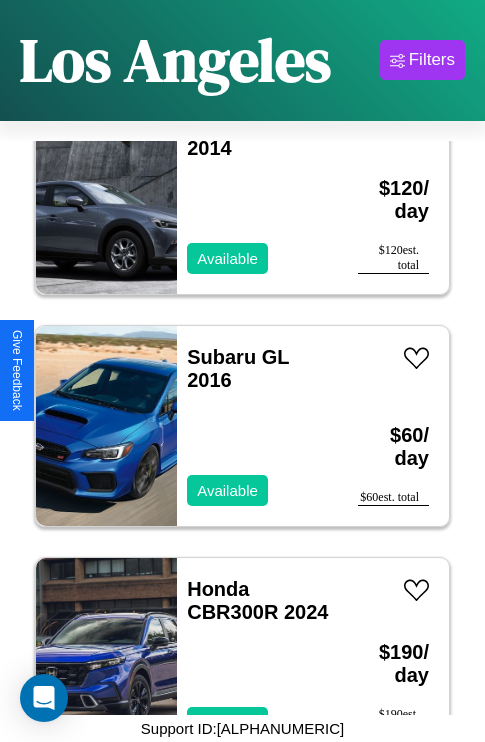 scroll, scrollTop: 15155, scrollLeft: 0, axis: vertical 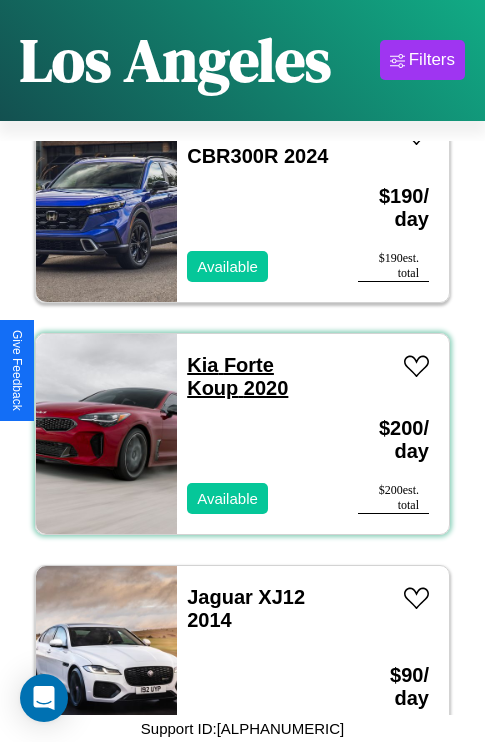 click on "Kia   Forte Koup   2020" at bounding box center [237, 376] 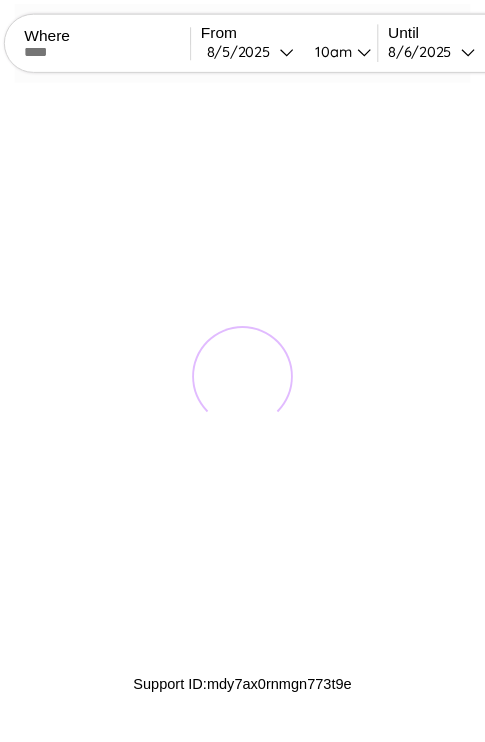 scroll, scrollTop: 0, scrollLeft: 0, axis: both 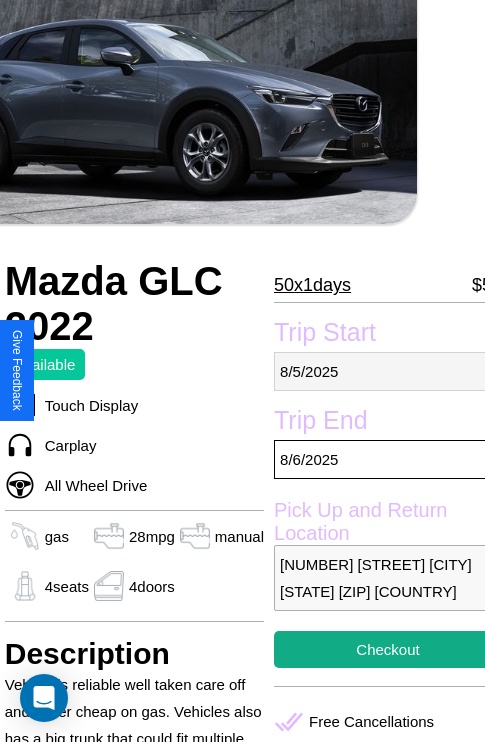 click on "[DATE]" at bounding box center (388, 371) 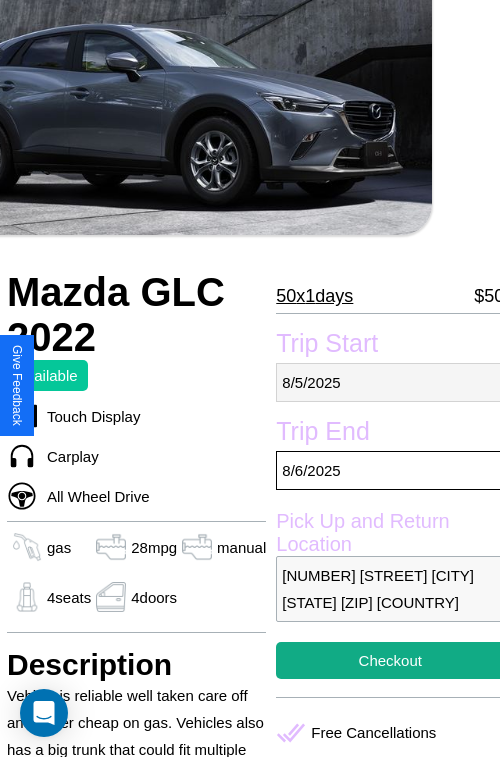 select on "*" 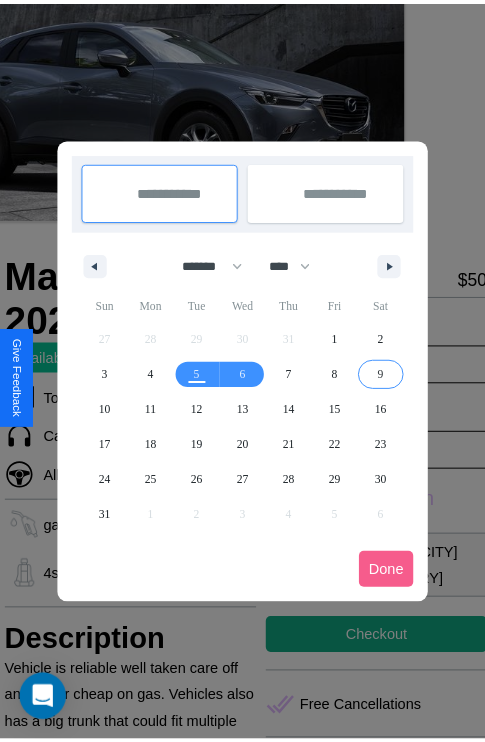 scroll, scrollTop: 0, scrollLeft: 68, axis: horizontal 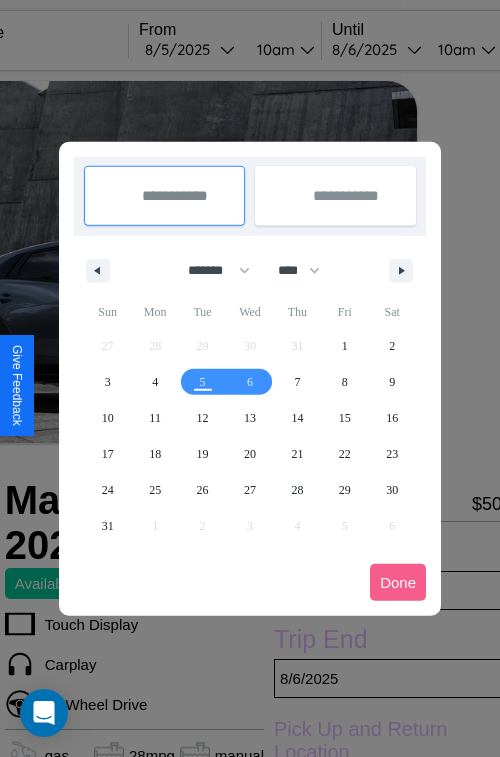 click at bounding box center (250, 378) 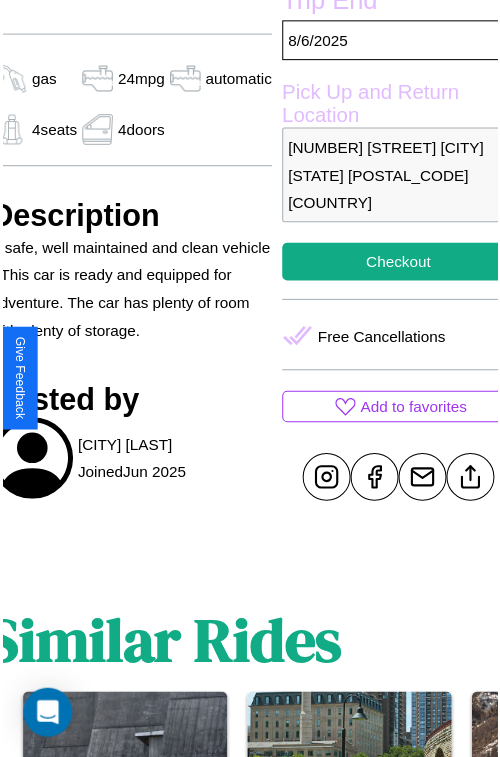 scroll, scrollTop: 641, scrollLeft: 84, axis: both 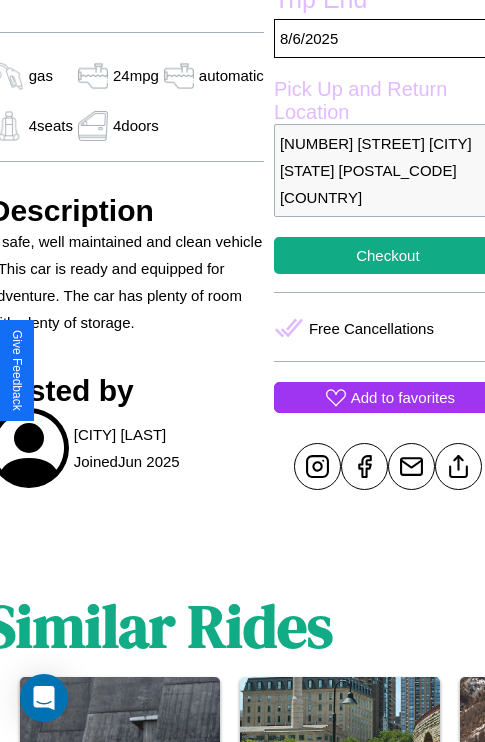 click on "Add to favorites" at bounding box center [403, 397] 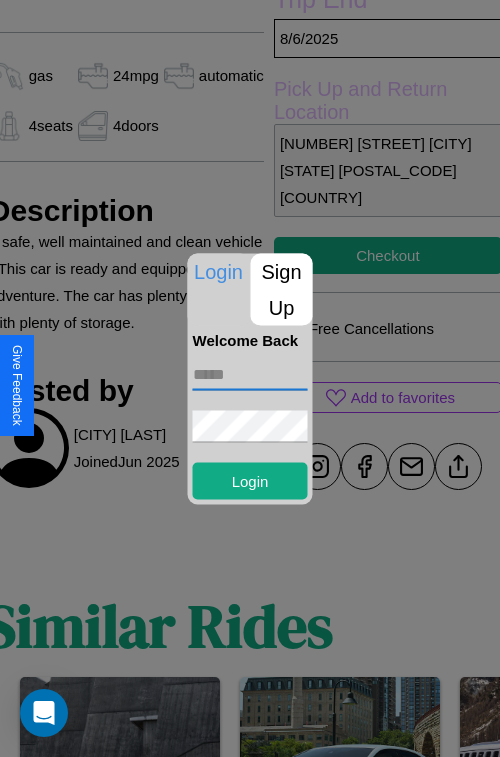 click at bounding box center [250, 374] 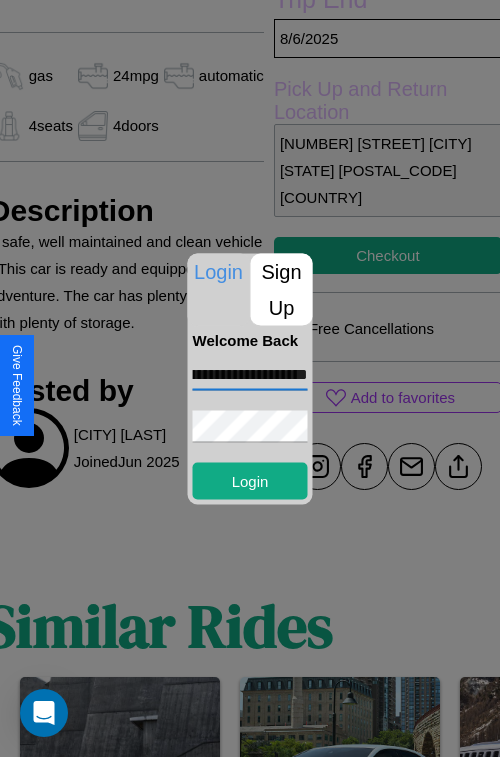 scroll, scrollTop: 0, scrollLeft: 102, axis: horizontal 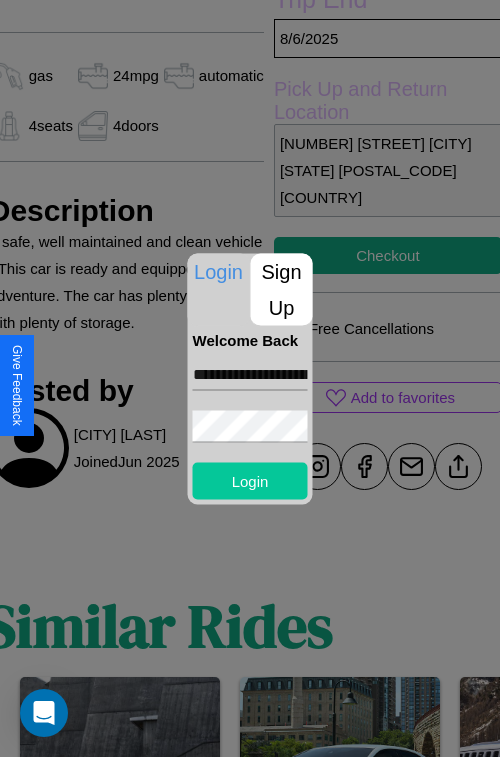 click on "Login" at bounding box center (250, 480) 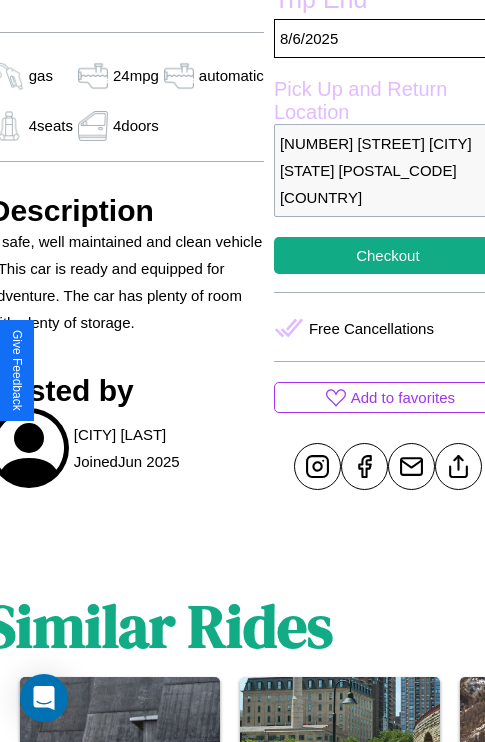 scroll, scrollTop: 641, scrollLeft: 84, axis: both 